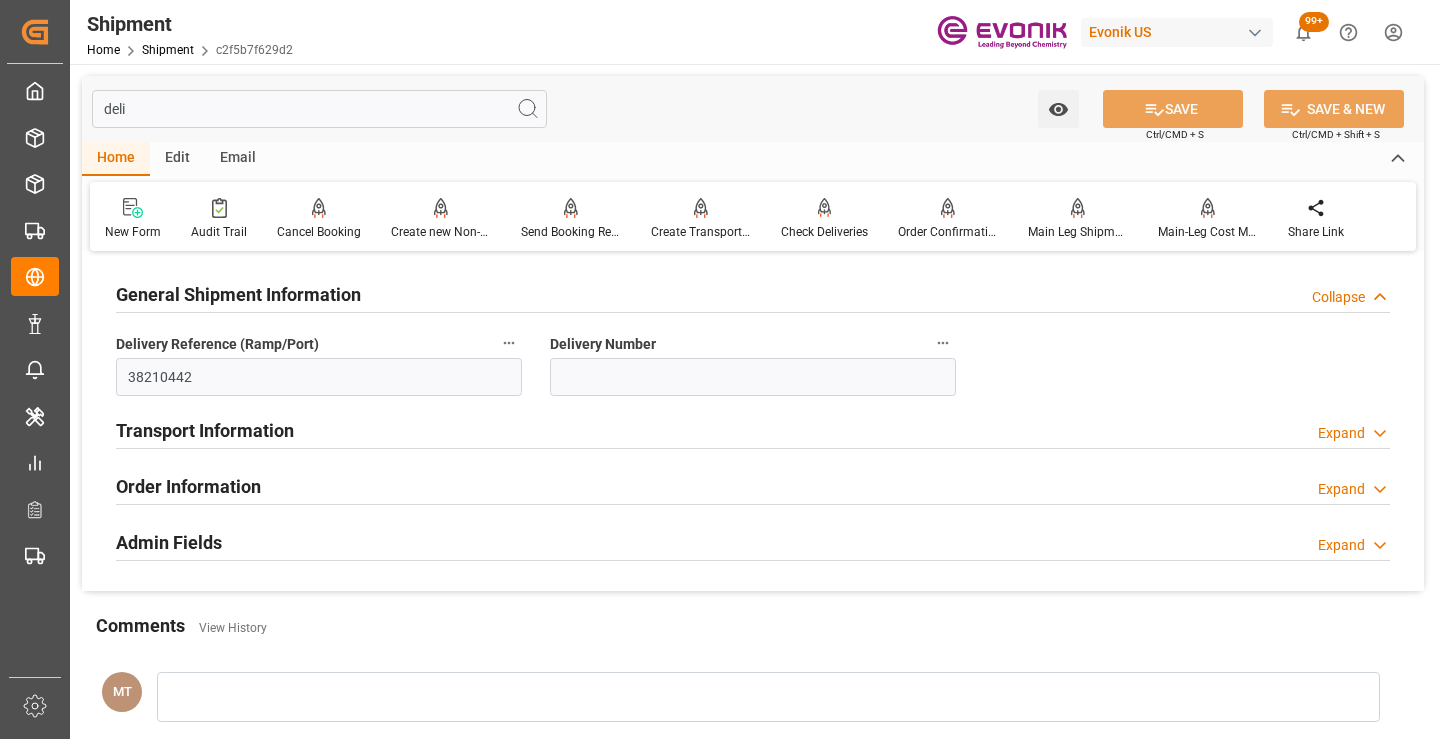 scroll, scrollTop: 0, scrollLeft: 0, axis: both 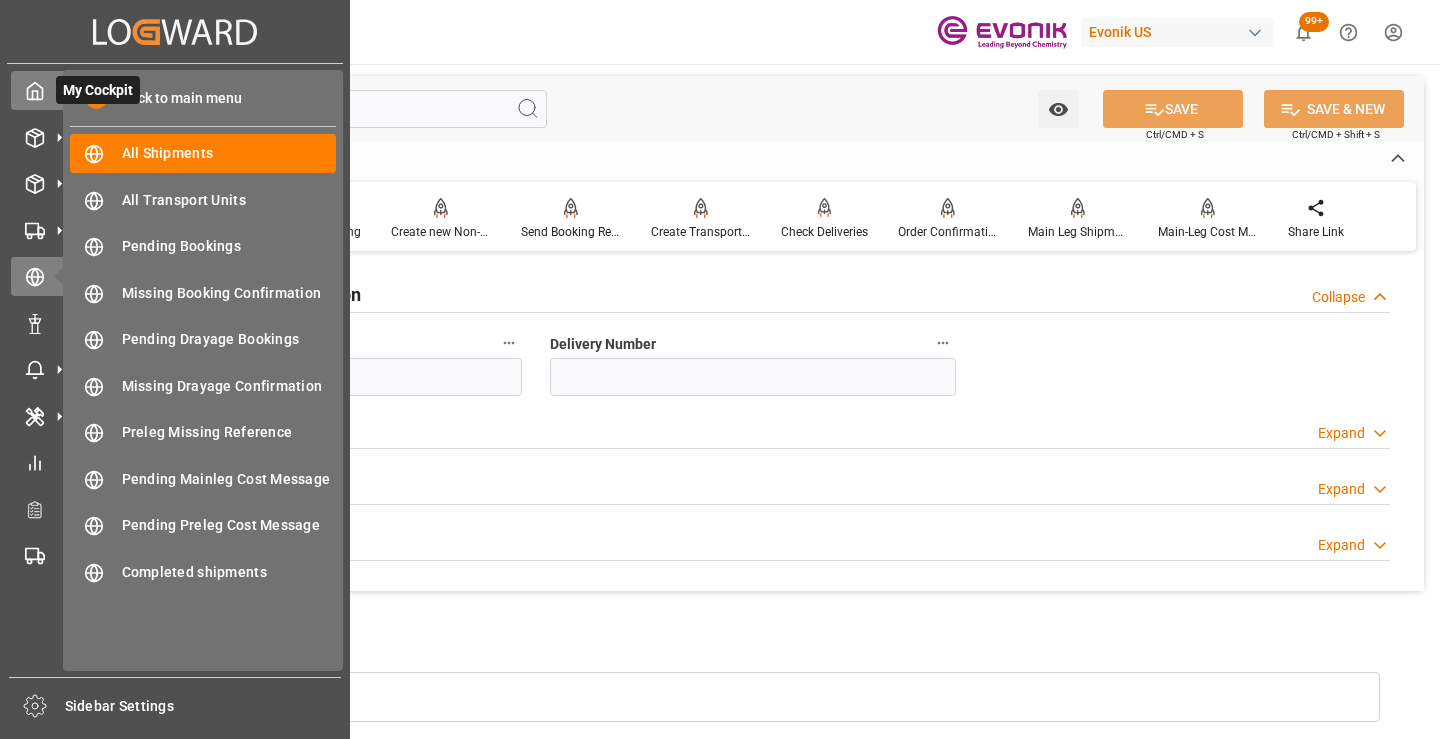 click on "My Cockpit My Cockpit" at bounding box center (175, 90) 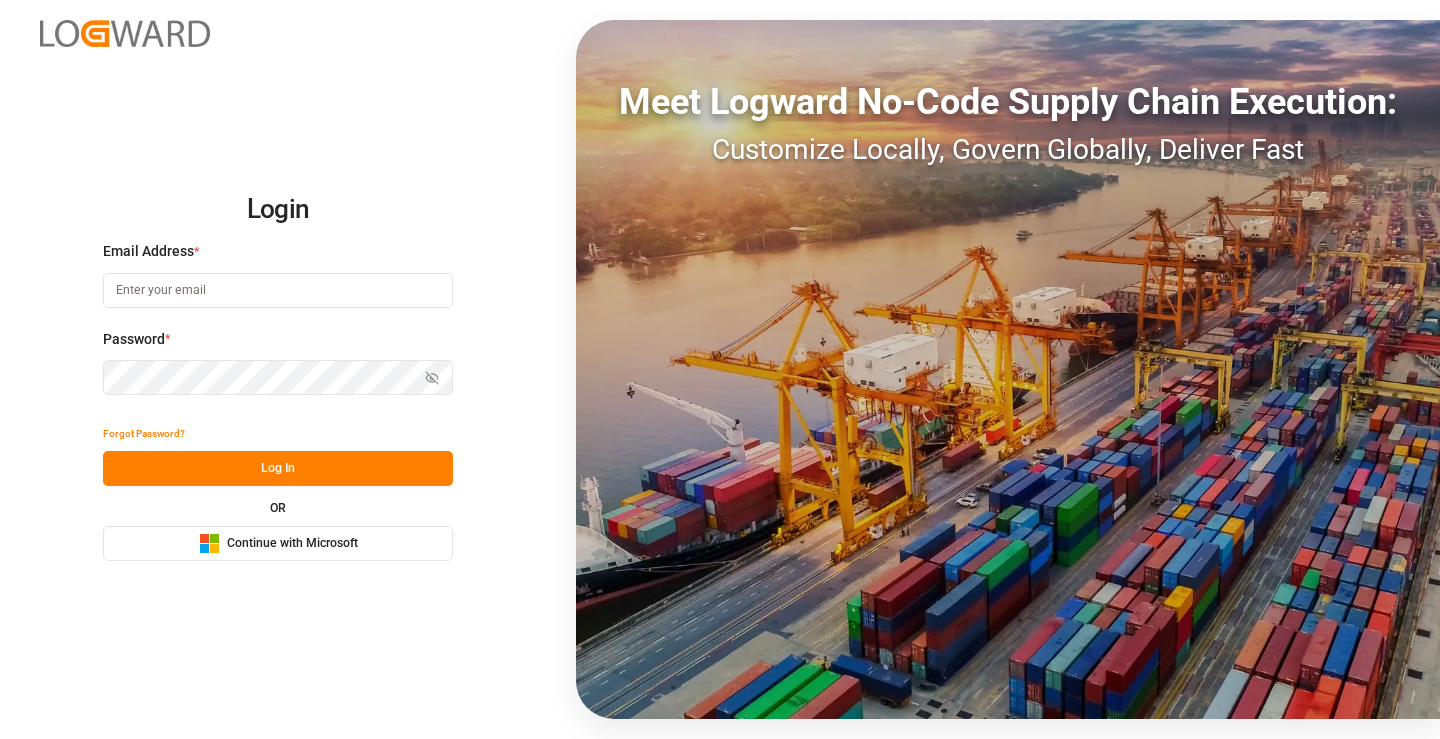 scroll, scrollTop: 0, scrollLeft: 0, axis: both 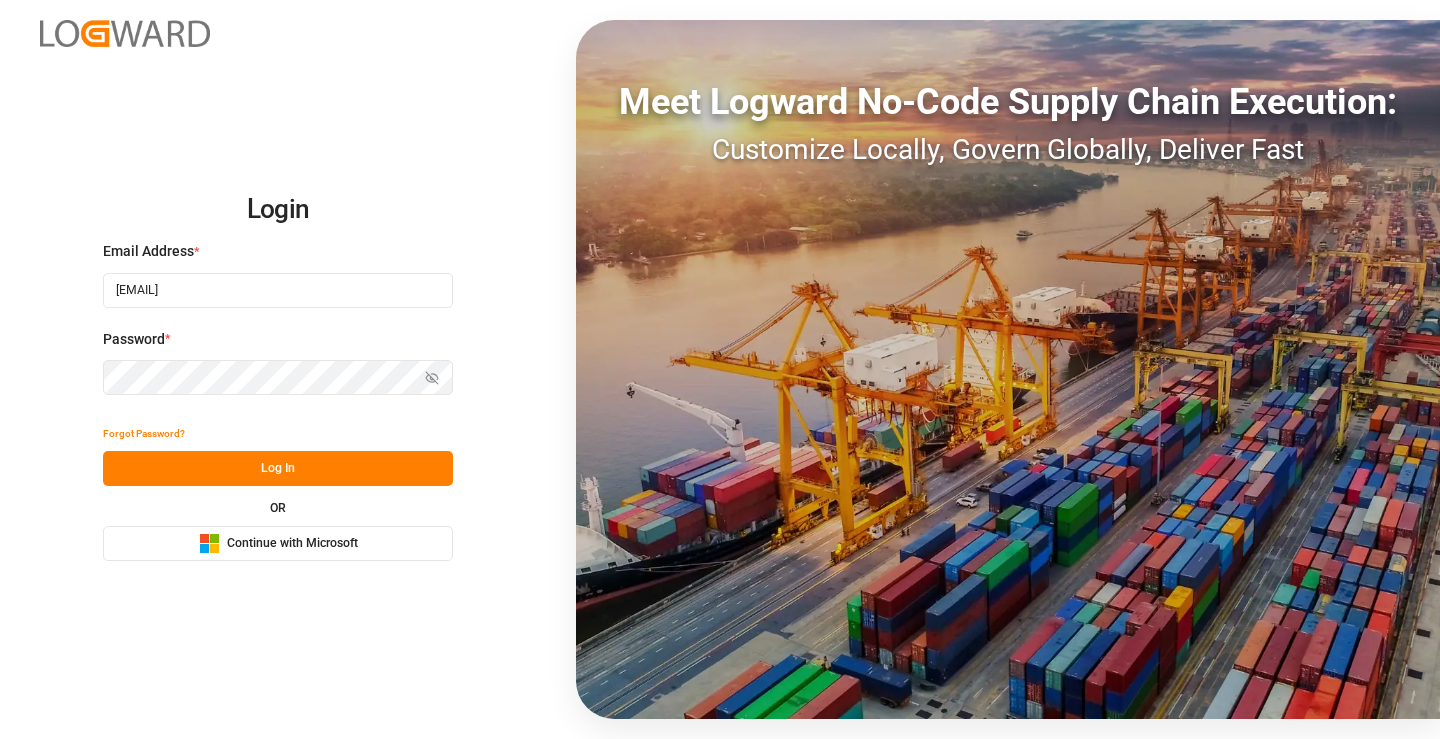 click on "Log In" at bounding box center (278, 468) 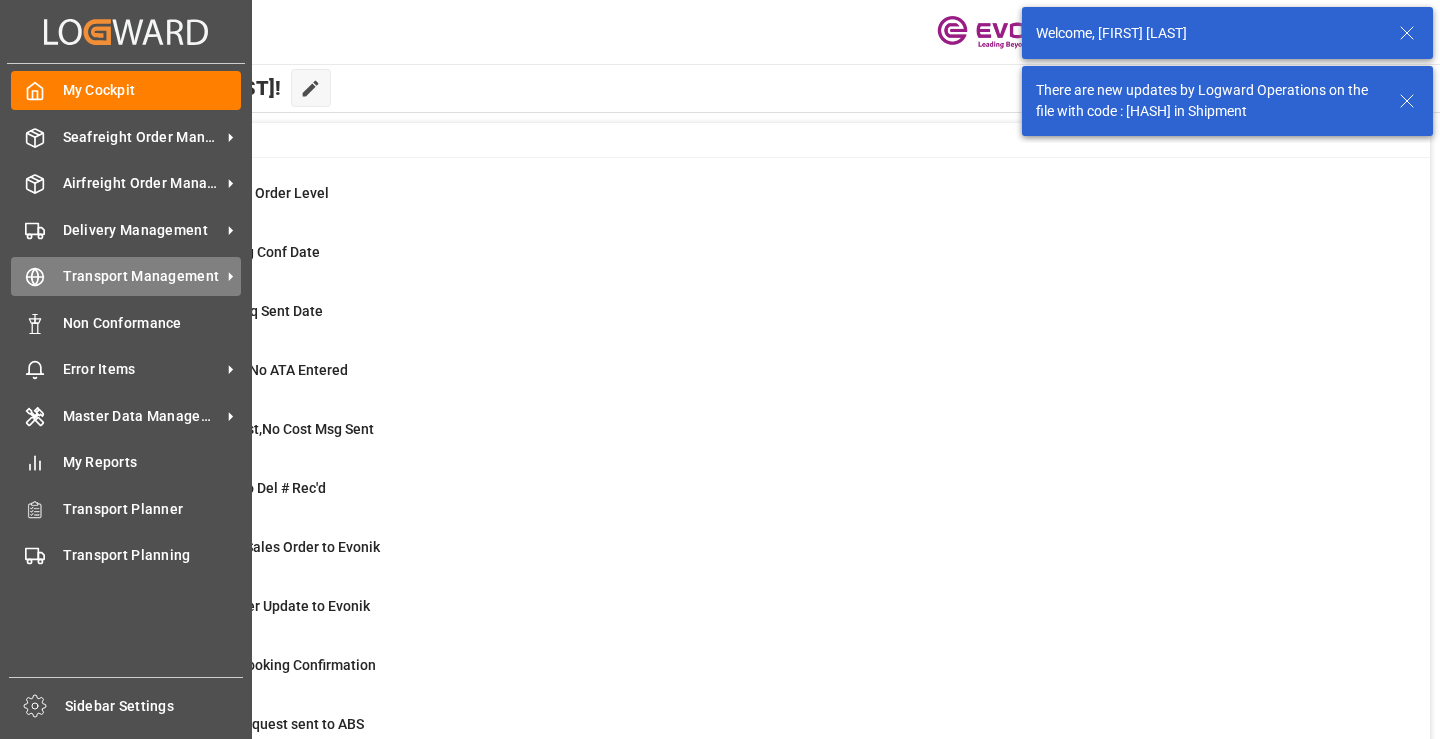 click on "Transport Management Transport Management" at bounding box center [126, 276] 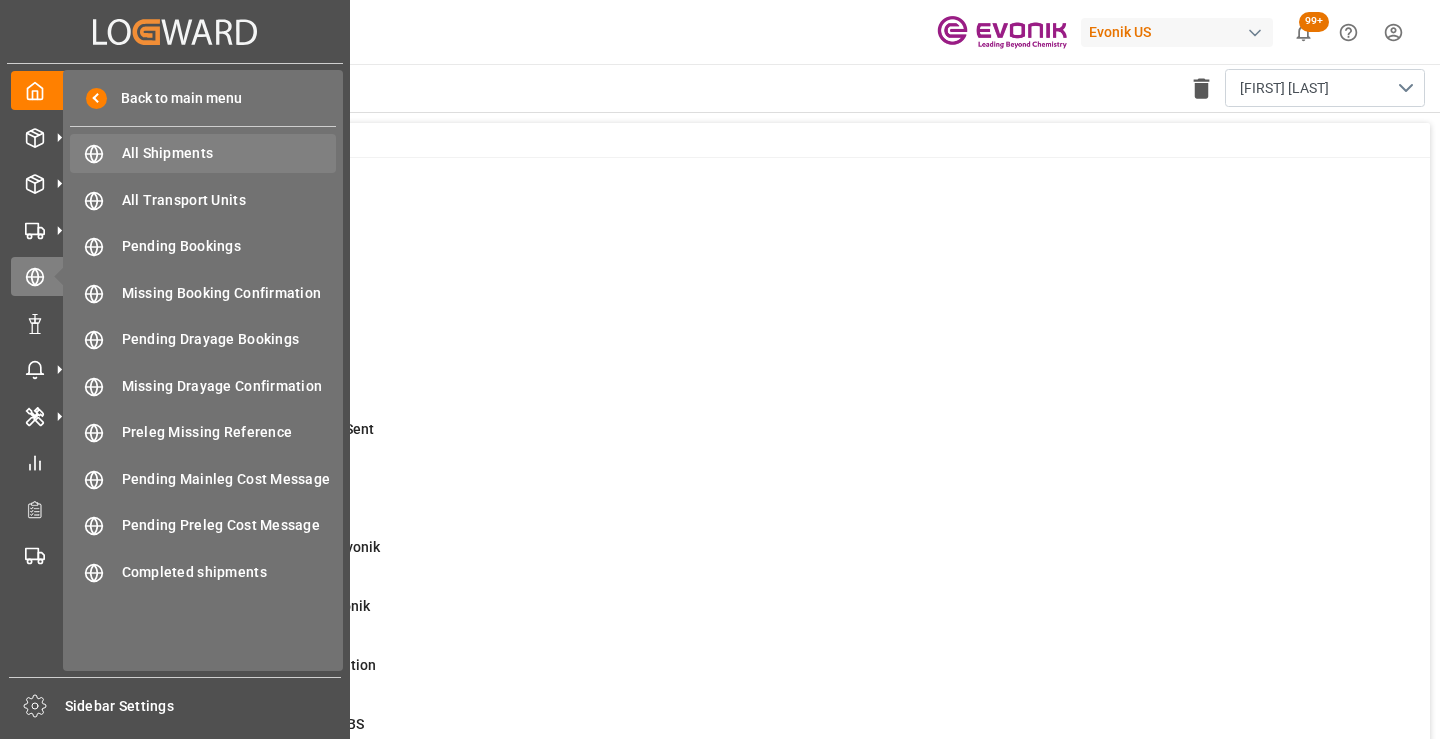 click on "All Shipments" at bounding box center (229, 153) 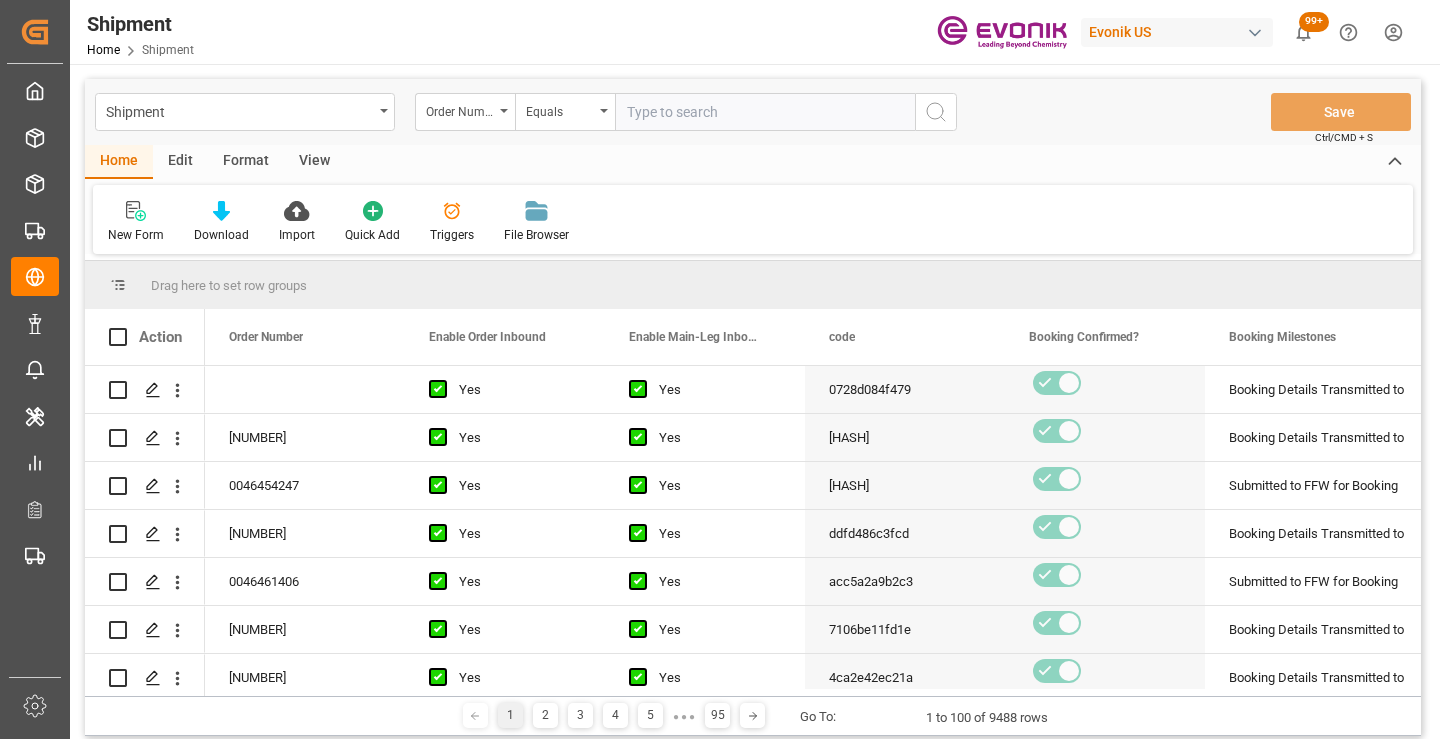type on "0046448371" 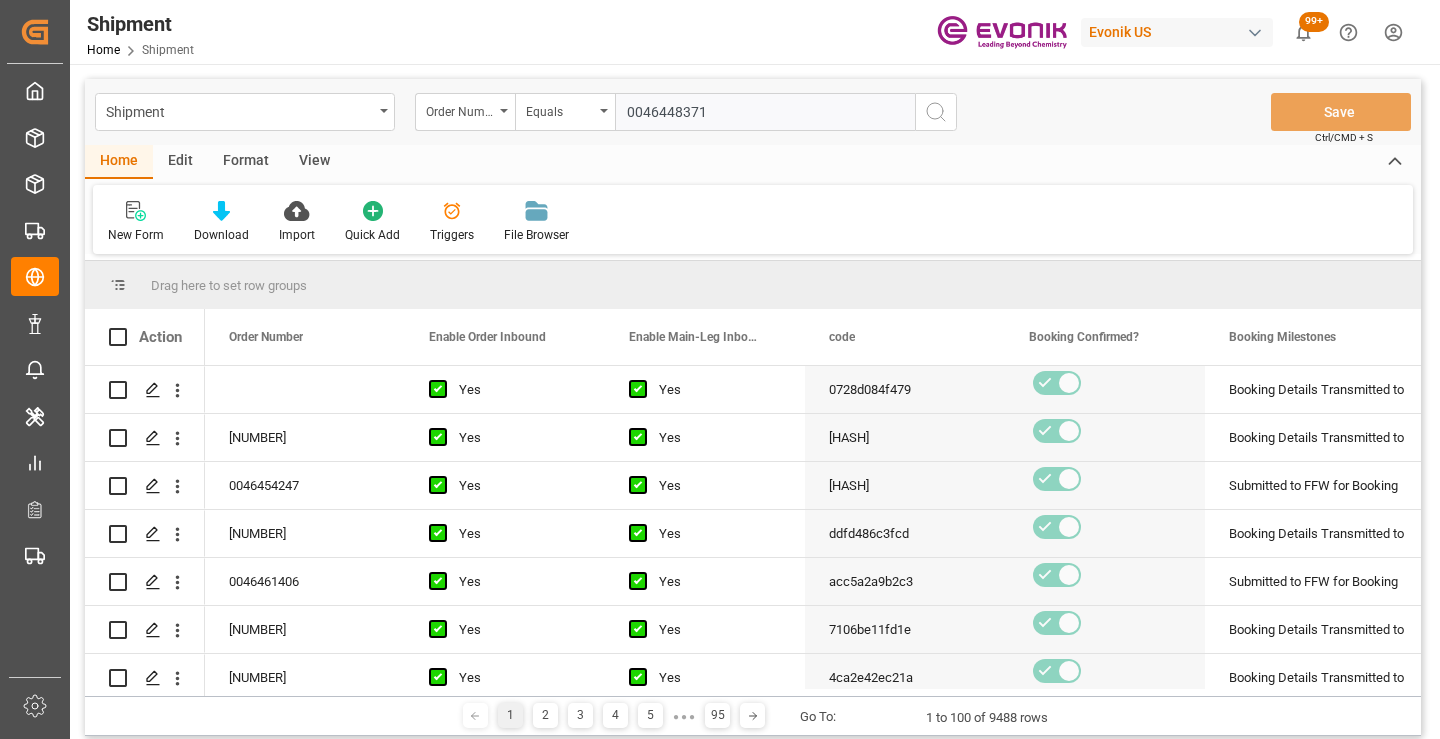 type 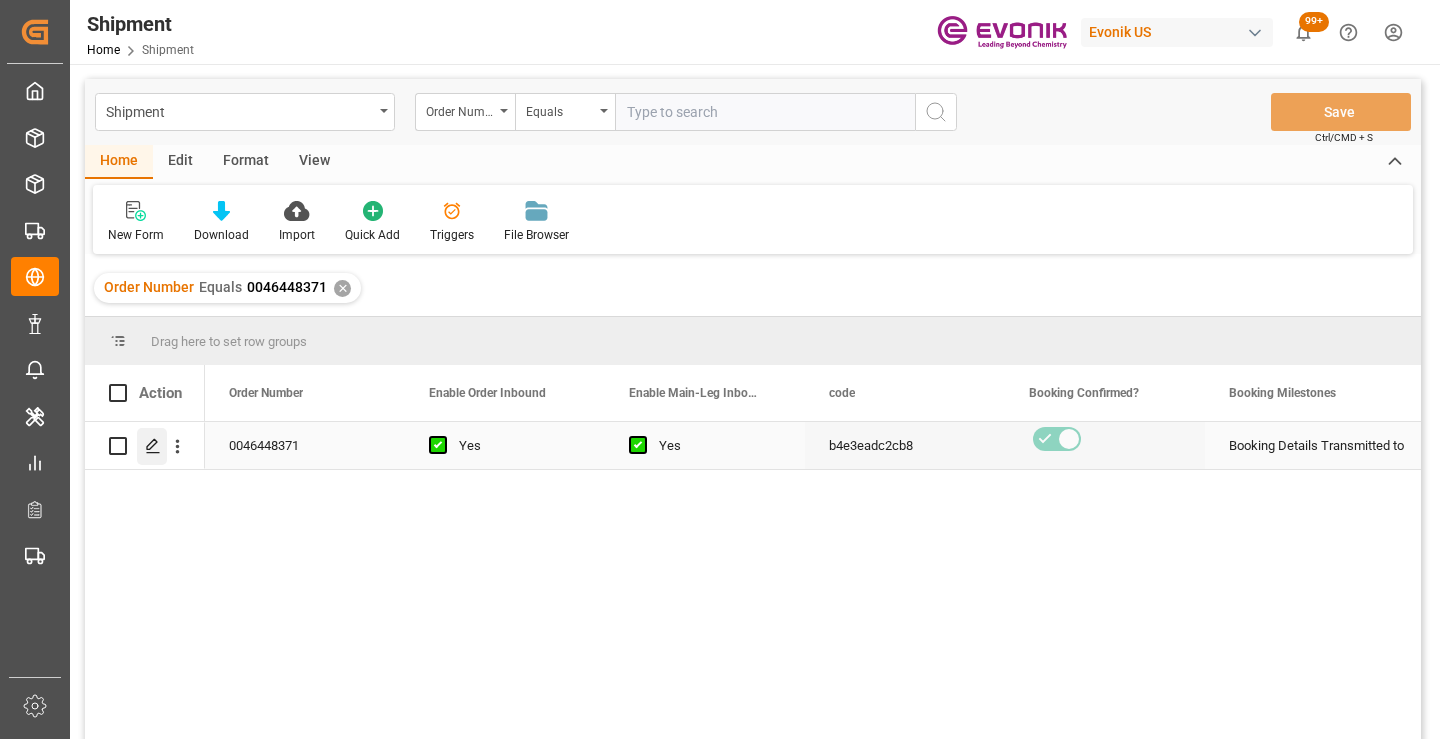 click at bounding box center [152, 445] 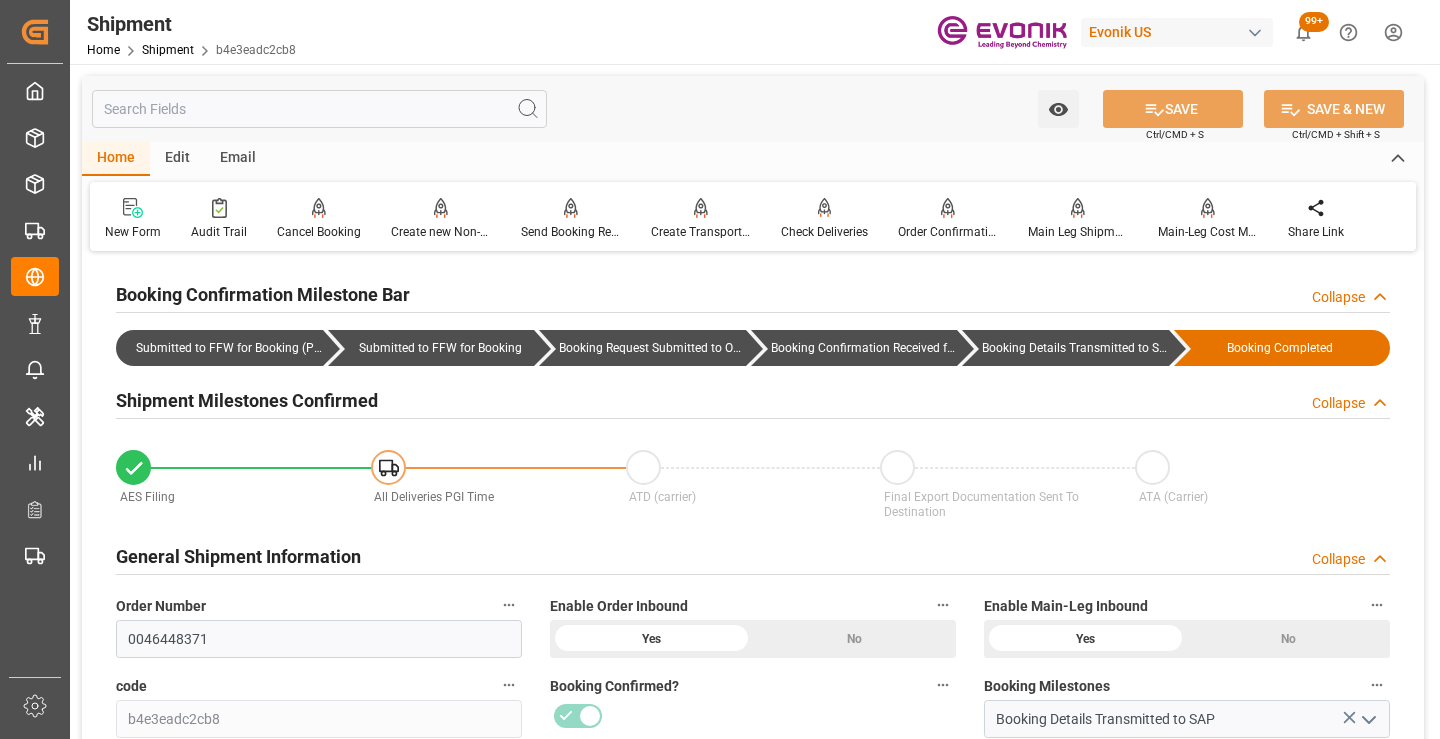 click at bounding box center [319, 109] 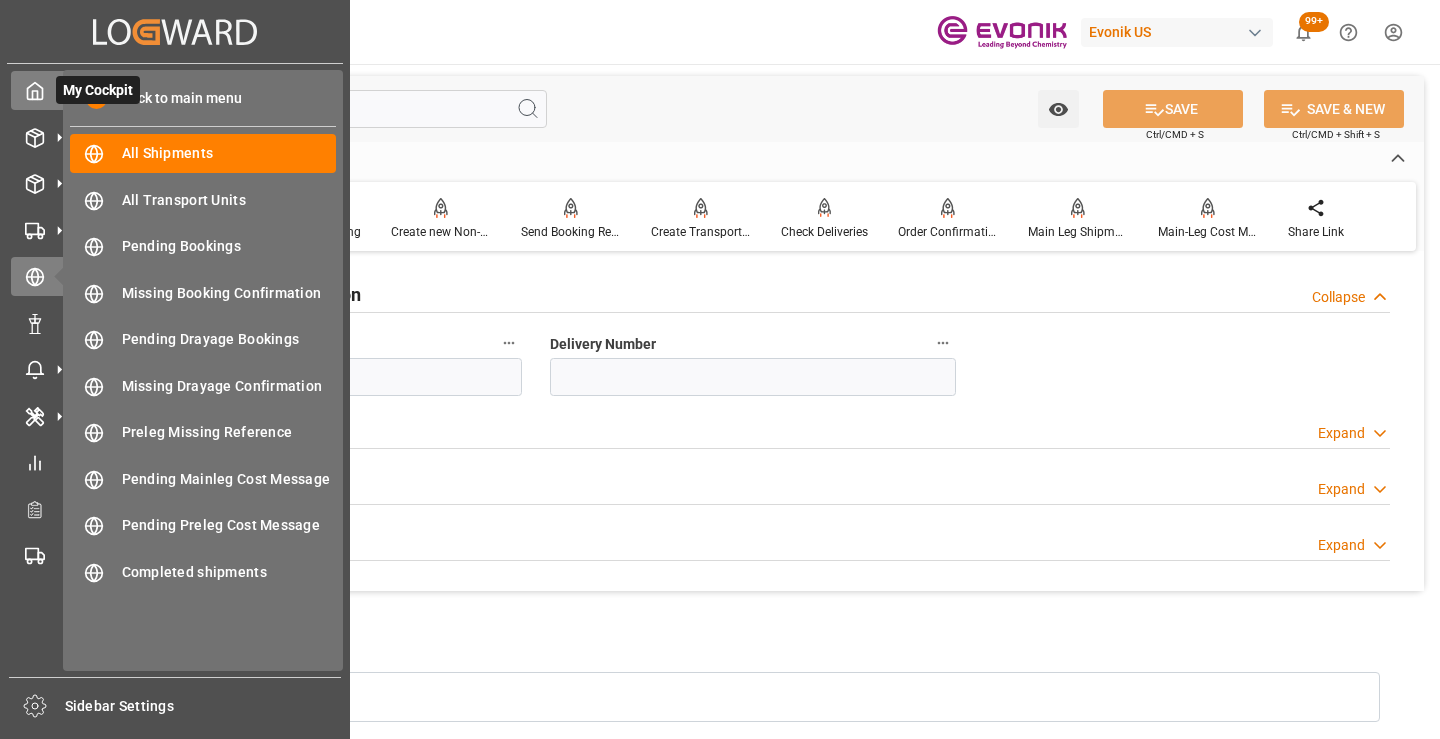 type on "deliv" 